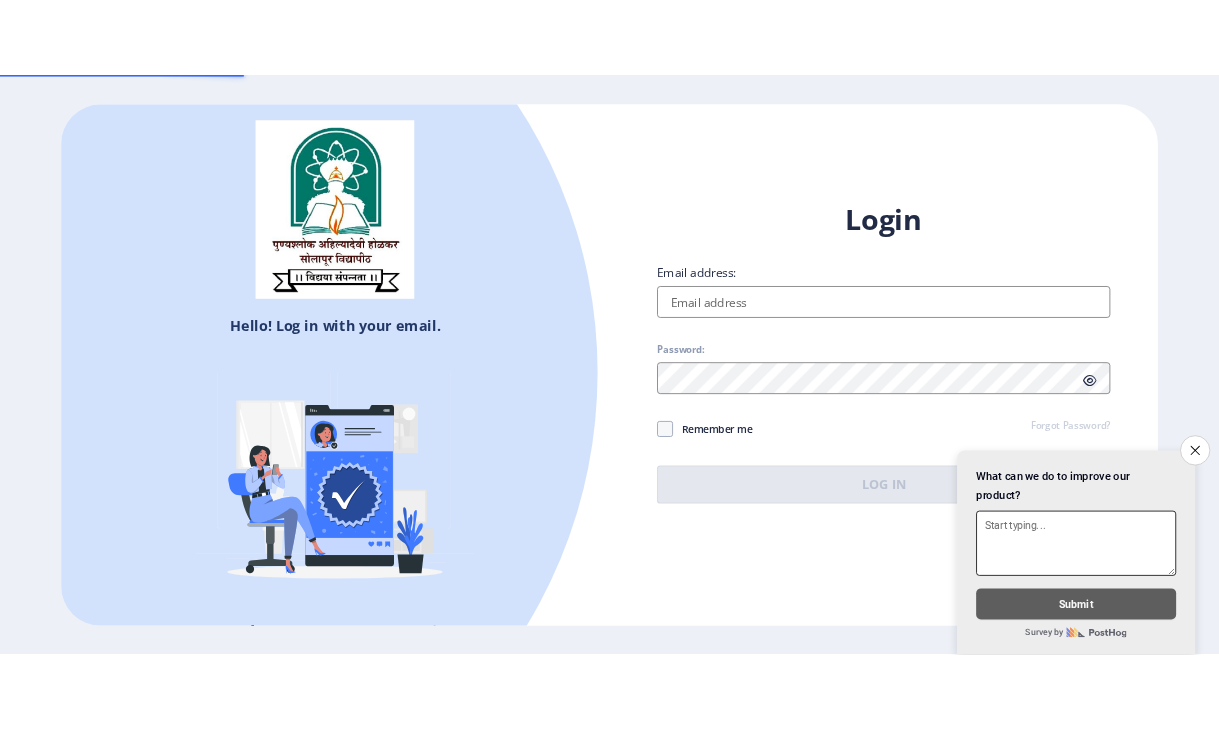 scroll, scrollTop: 0, scrollLeft: 0, axis: both 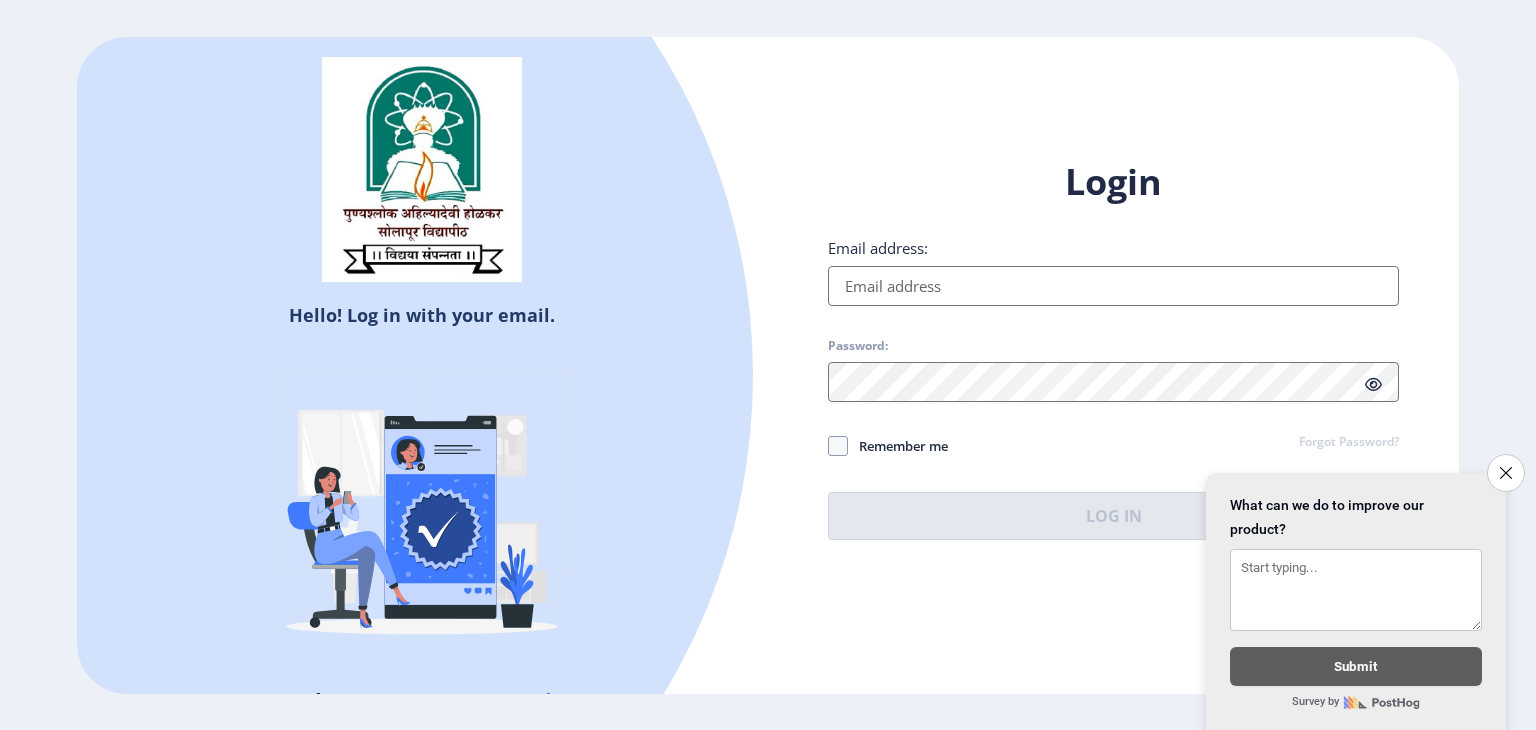 click on "Email address:" at bounding box center [1113, 286] 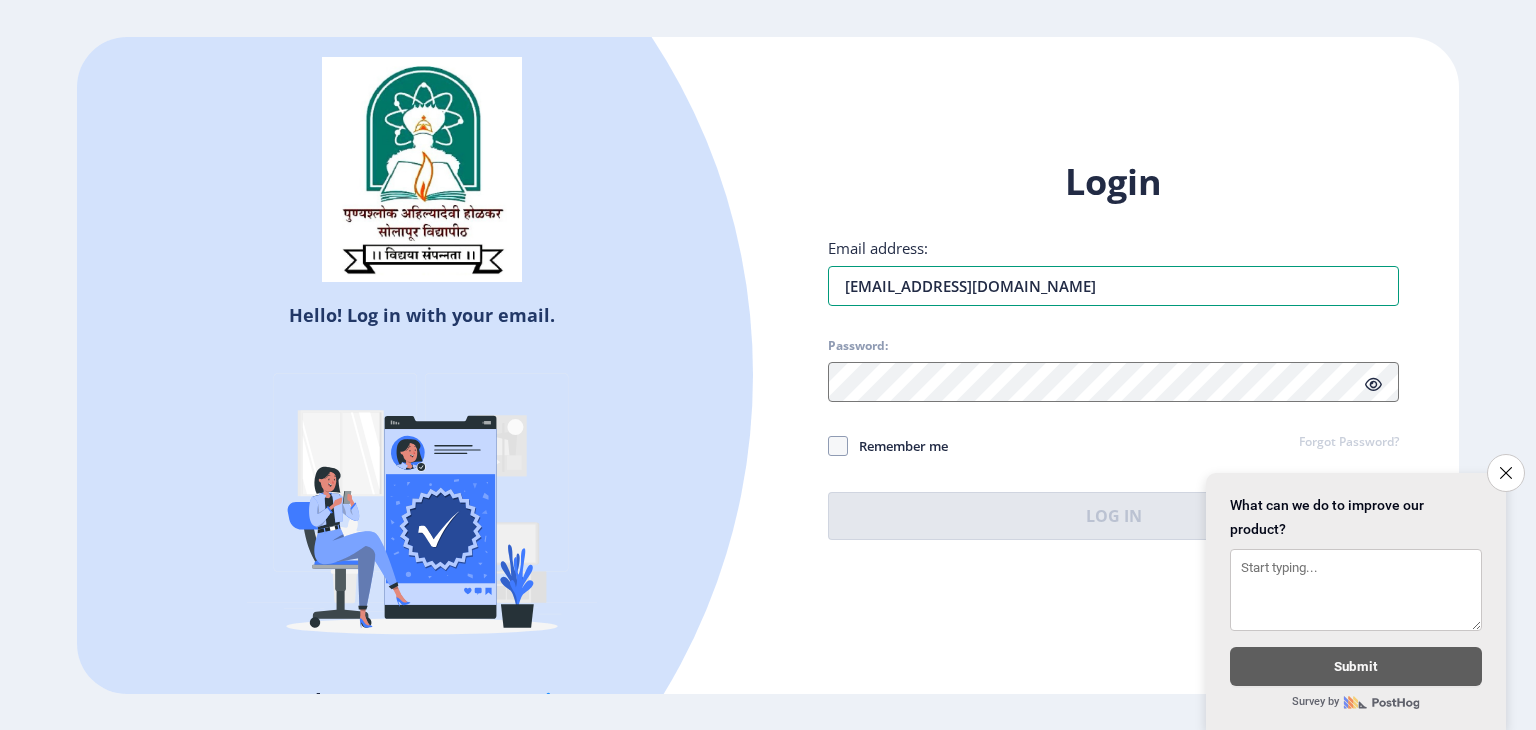 type on "[EMAIL_ADDRESS][DOMAIN_NAME]" 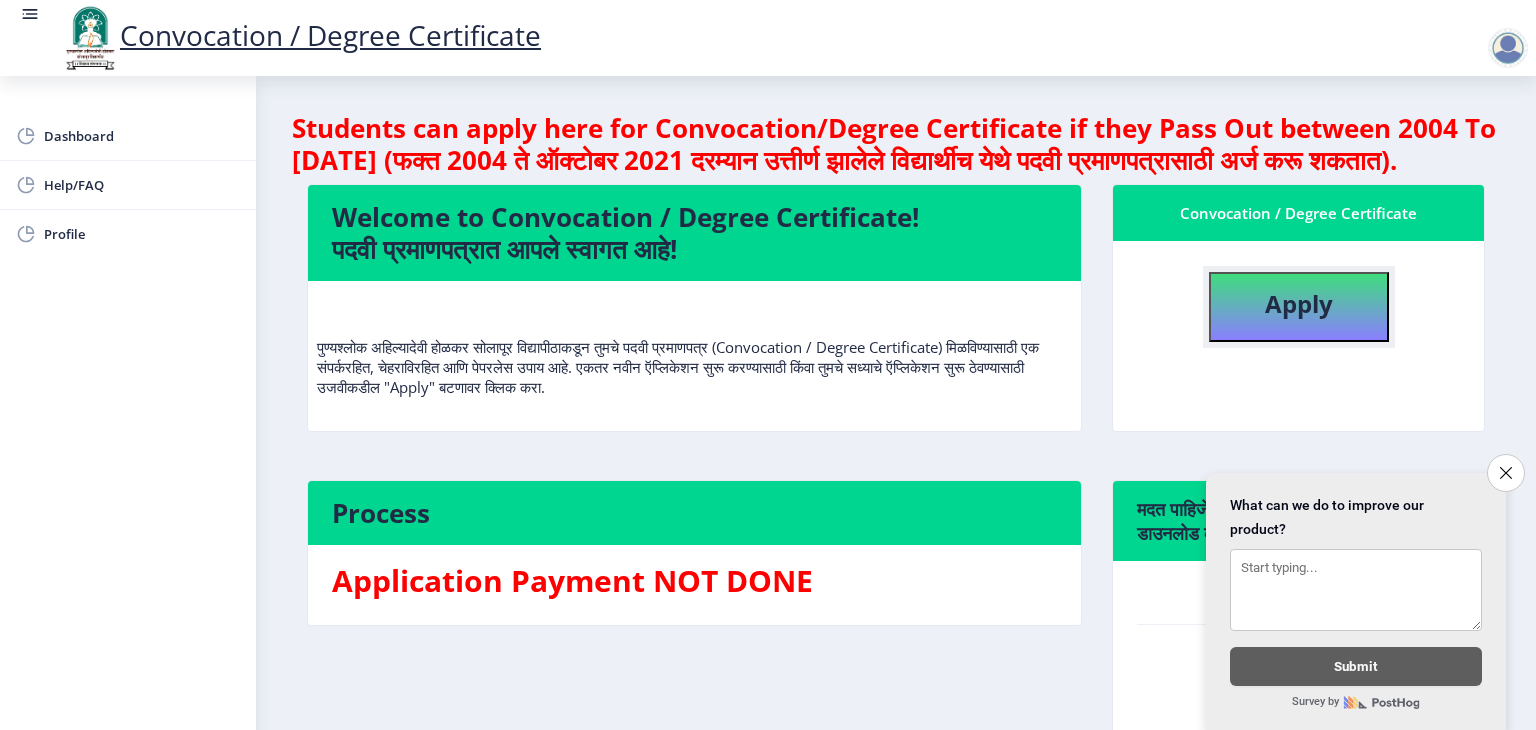 click on "Apply" 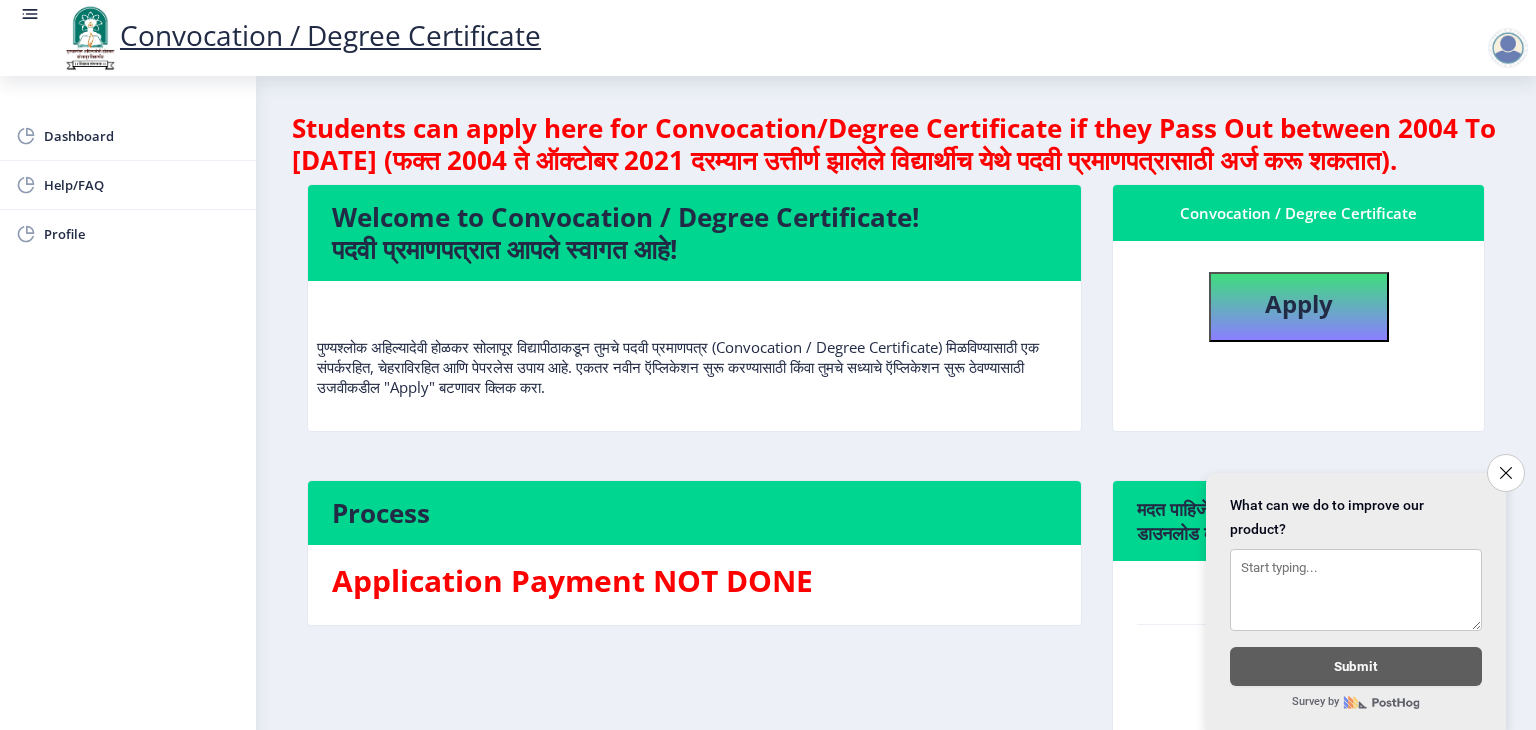 select 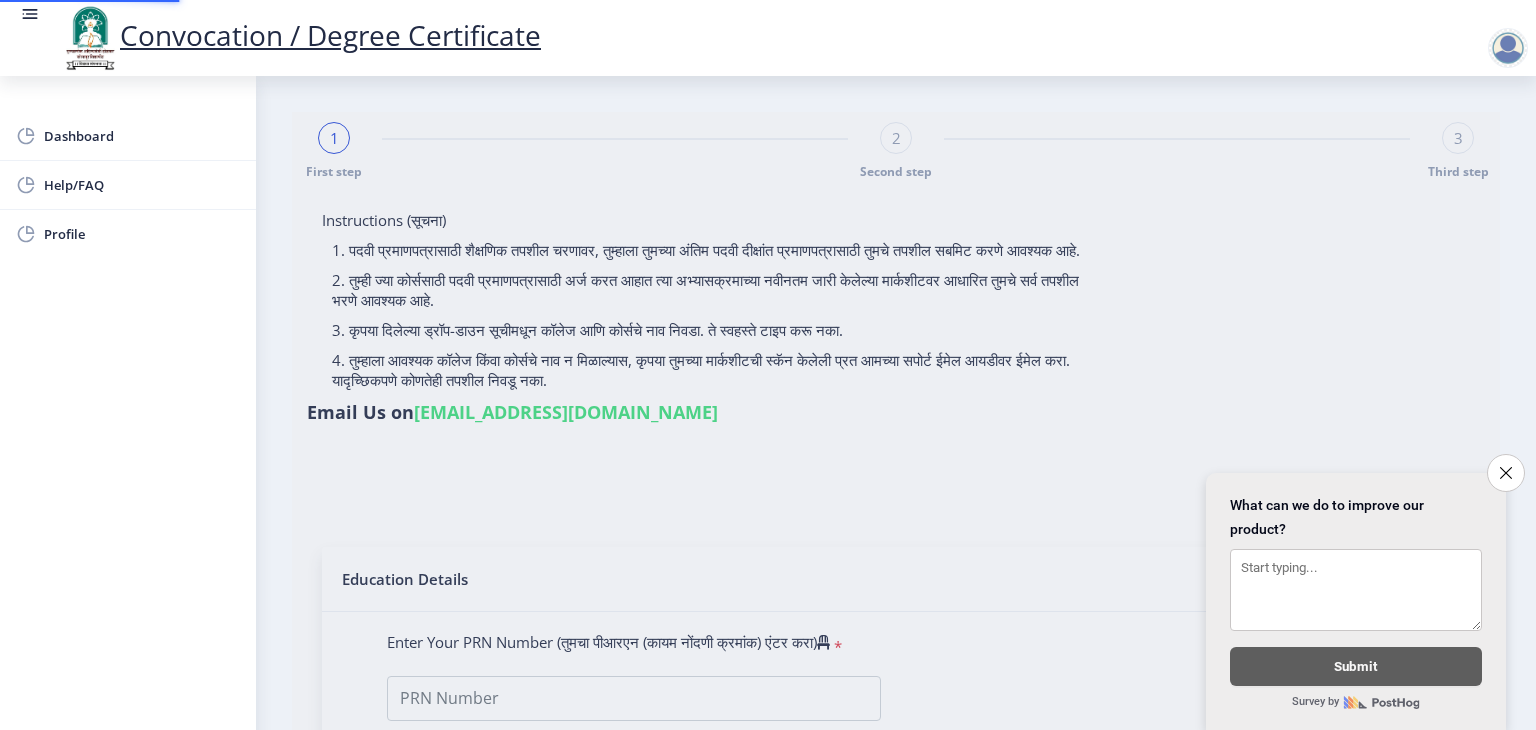type on "Ajay Edulab" 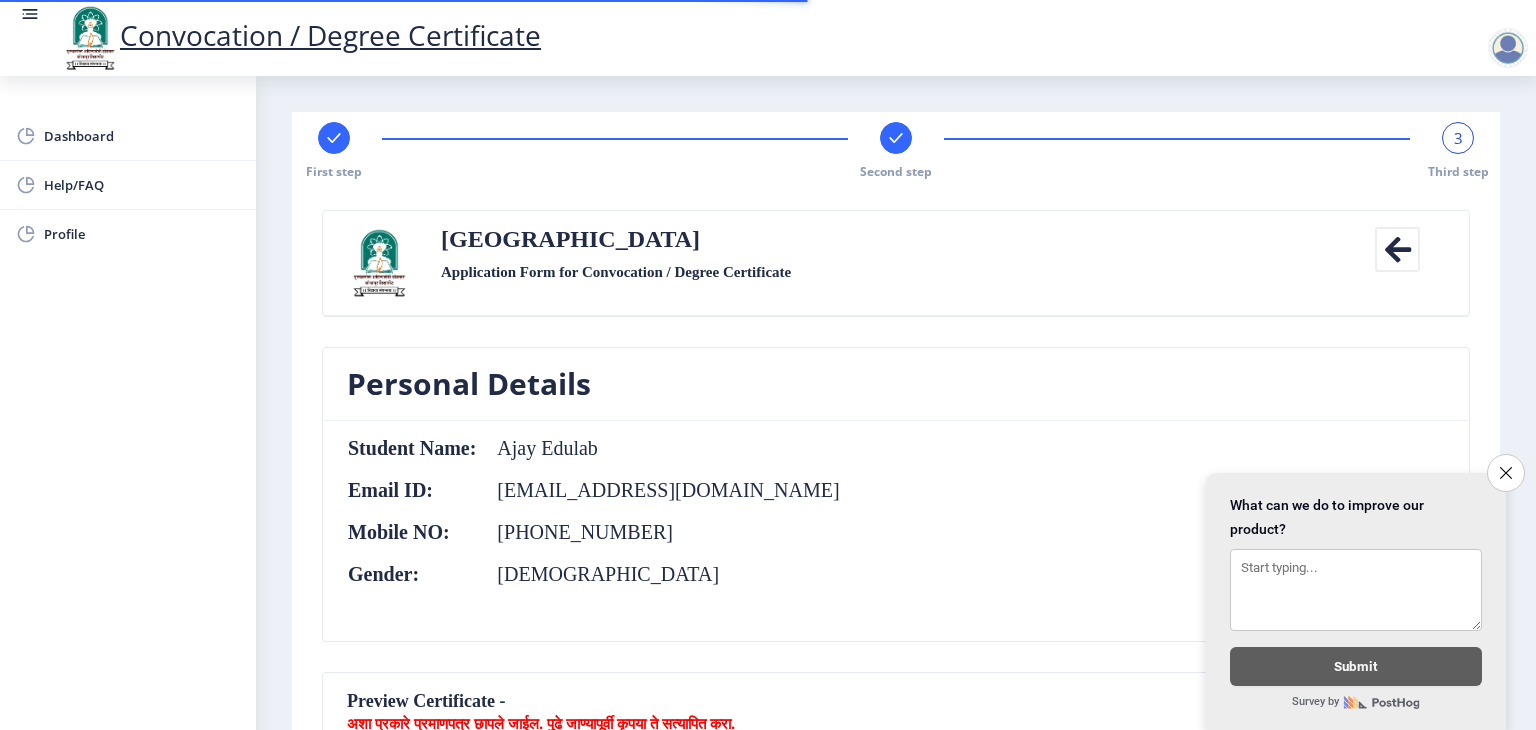 click 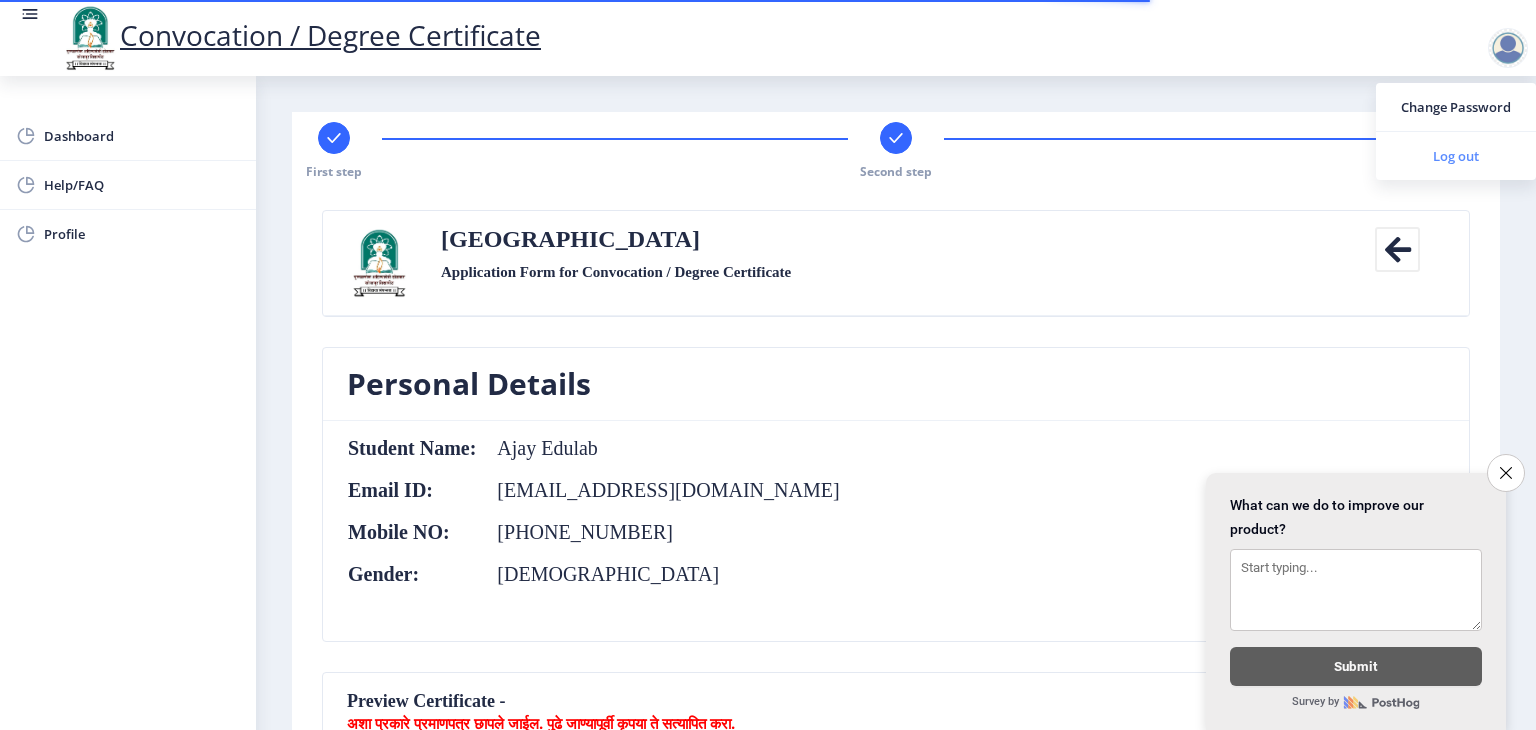 click on "Log out" at bounding box center (1456, 156) 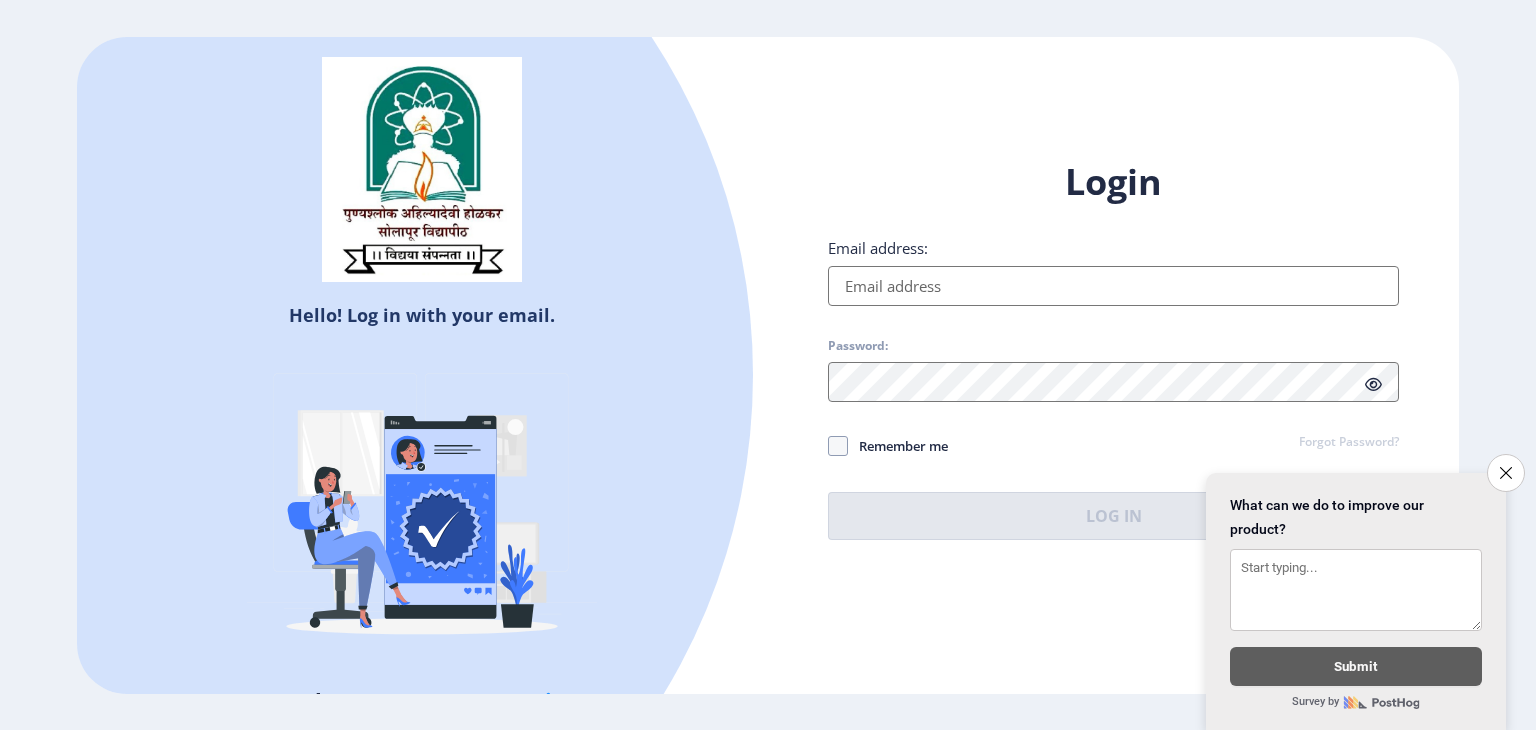 click on "Email address:" at bounding box center (1113, 286) 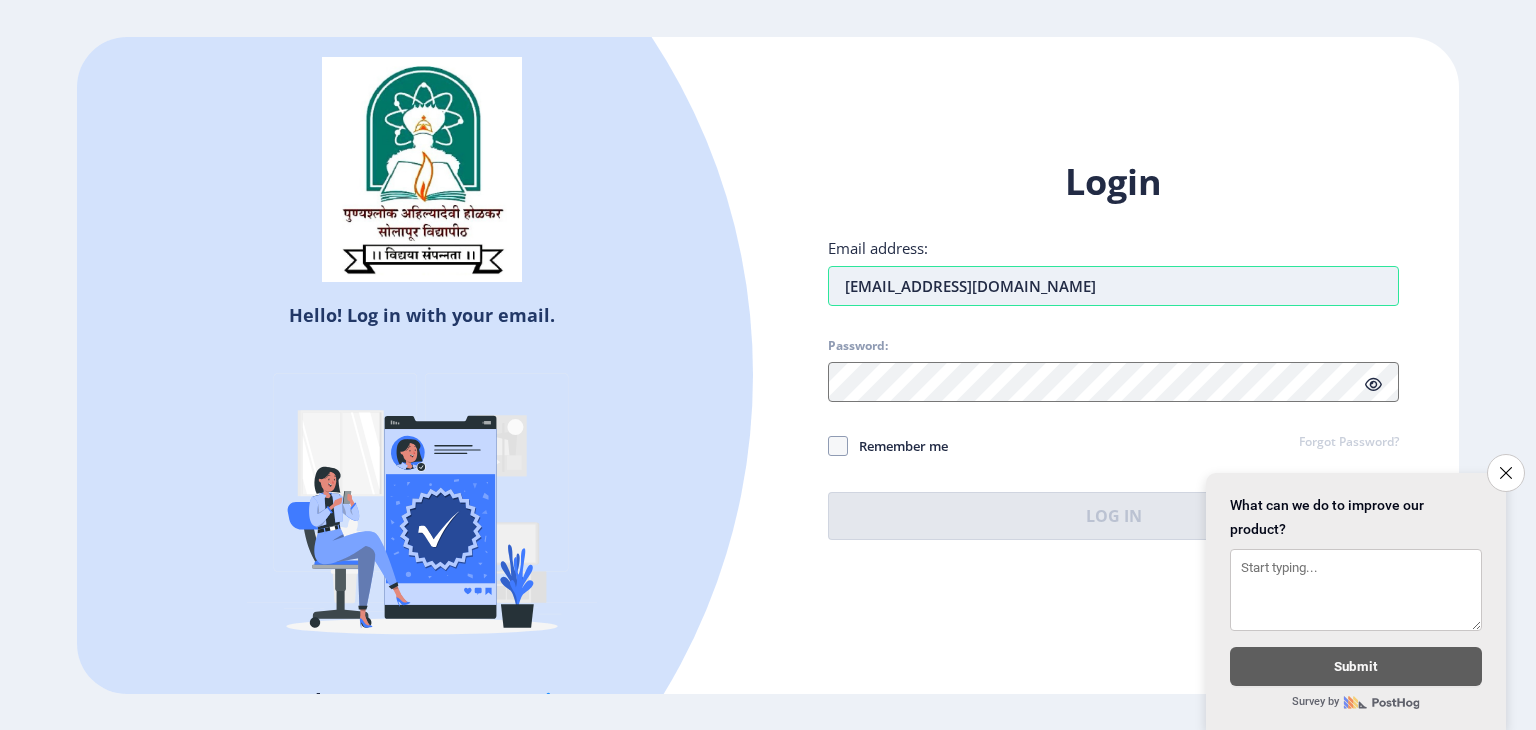 paste on "[EMAIL_ADDRESS][DOMAIN_NAME]" 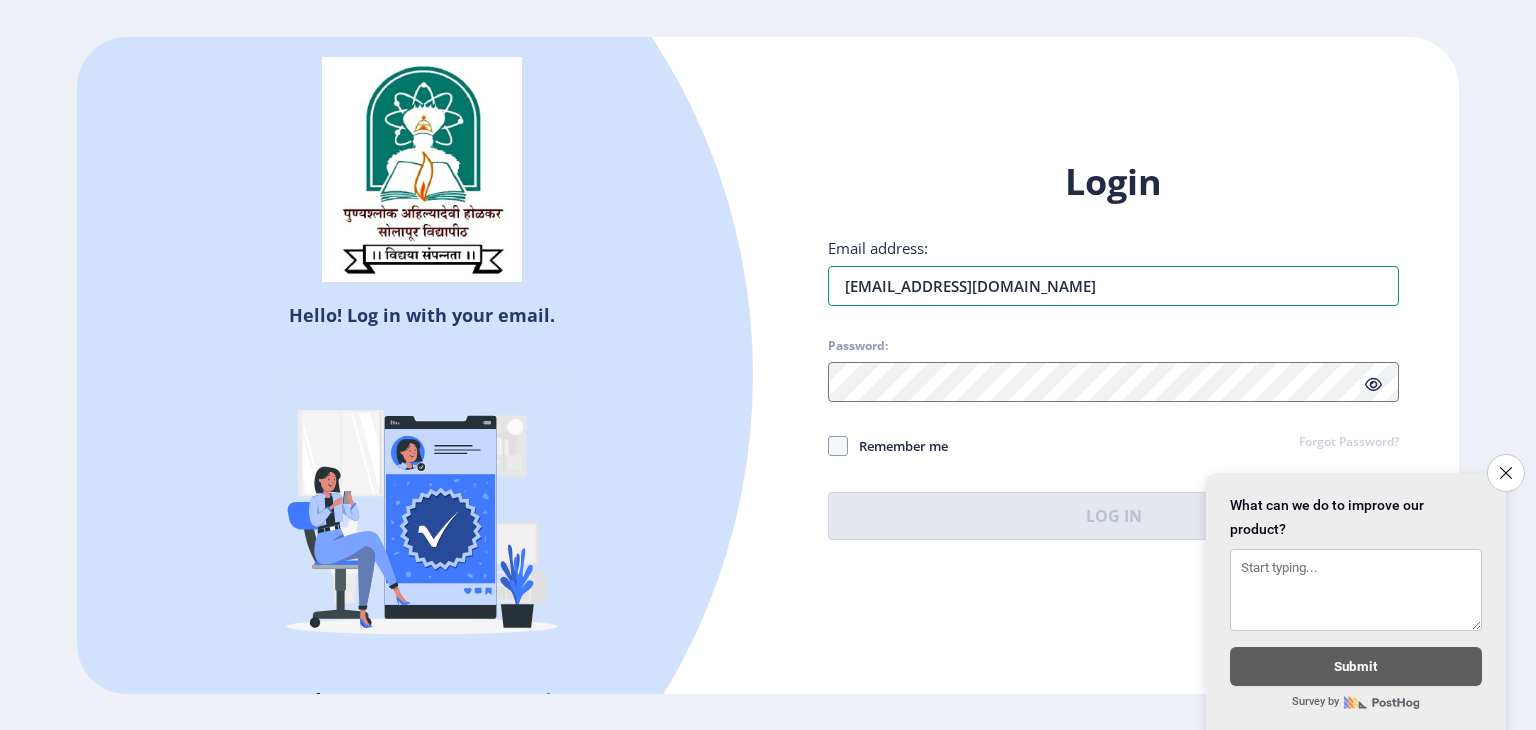 type on "[EMAIL_ADDRESS][DOMAIN_NAME]" 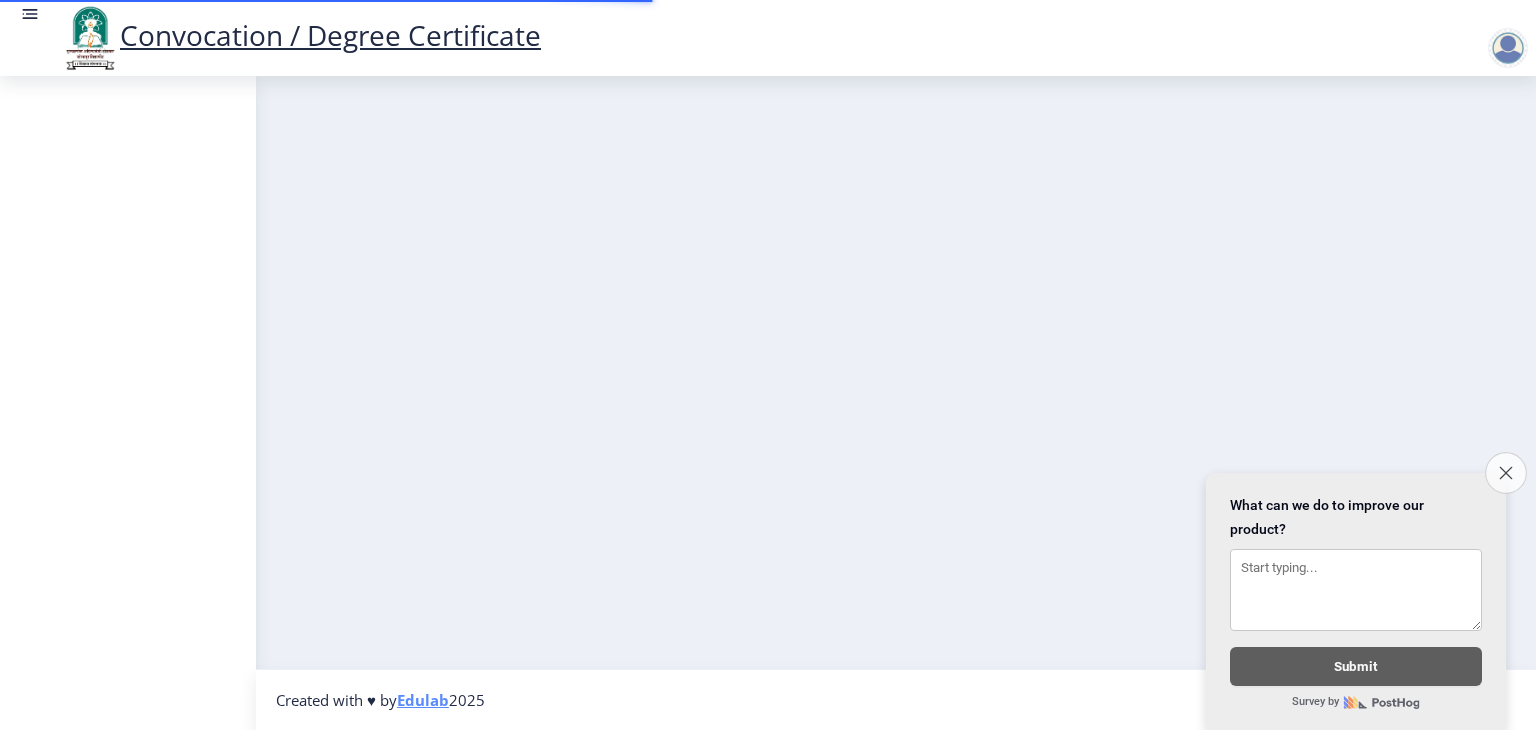 click on "Close survey" at bounding box center [1506, 473] 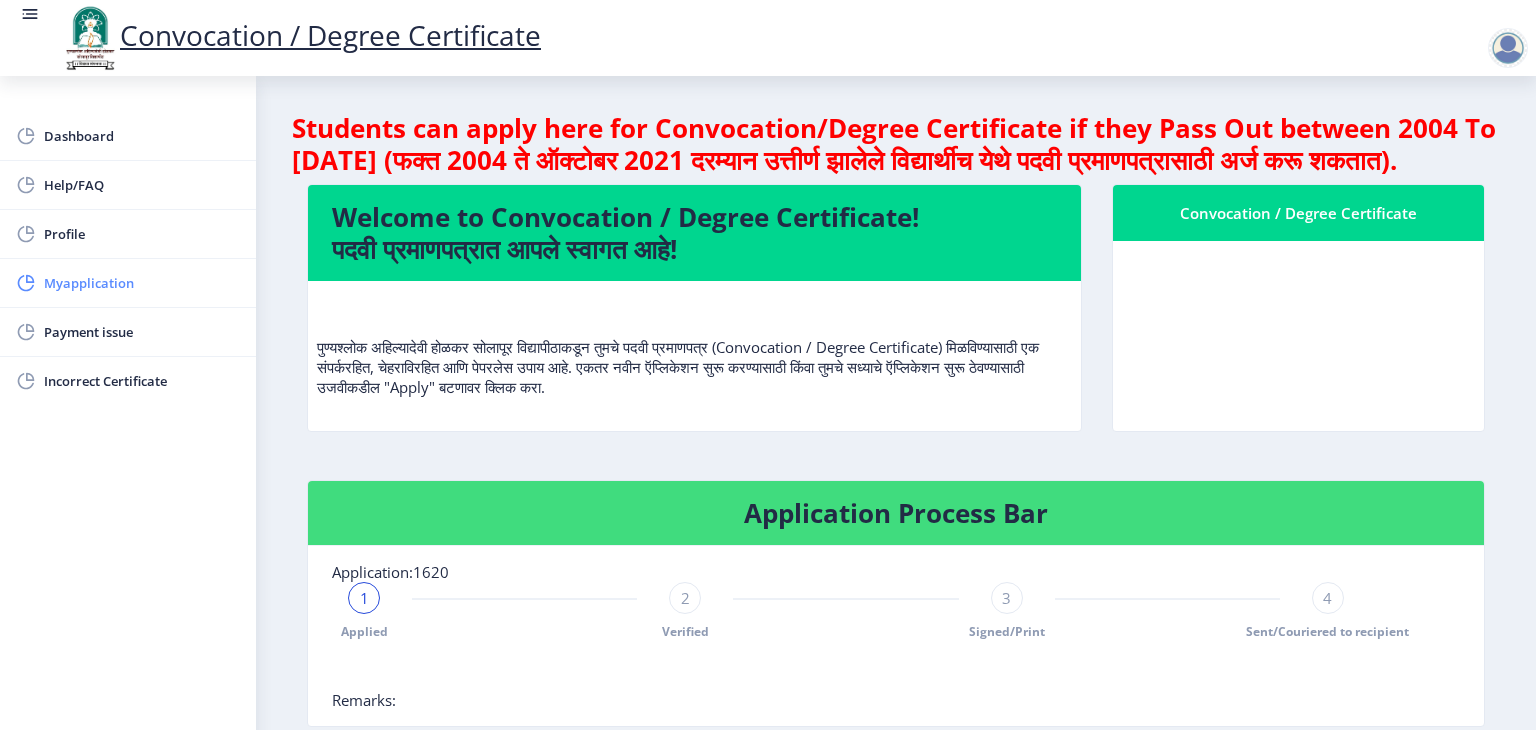 click on "Myapplication" 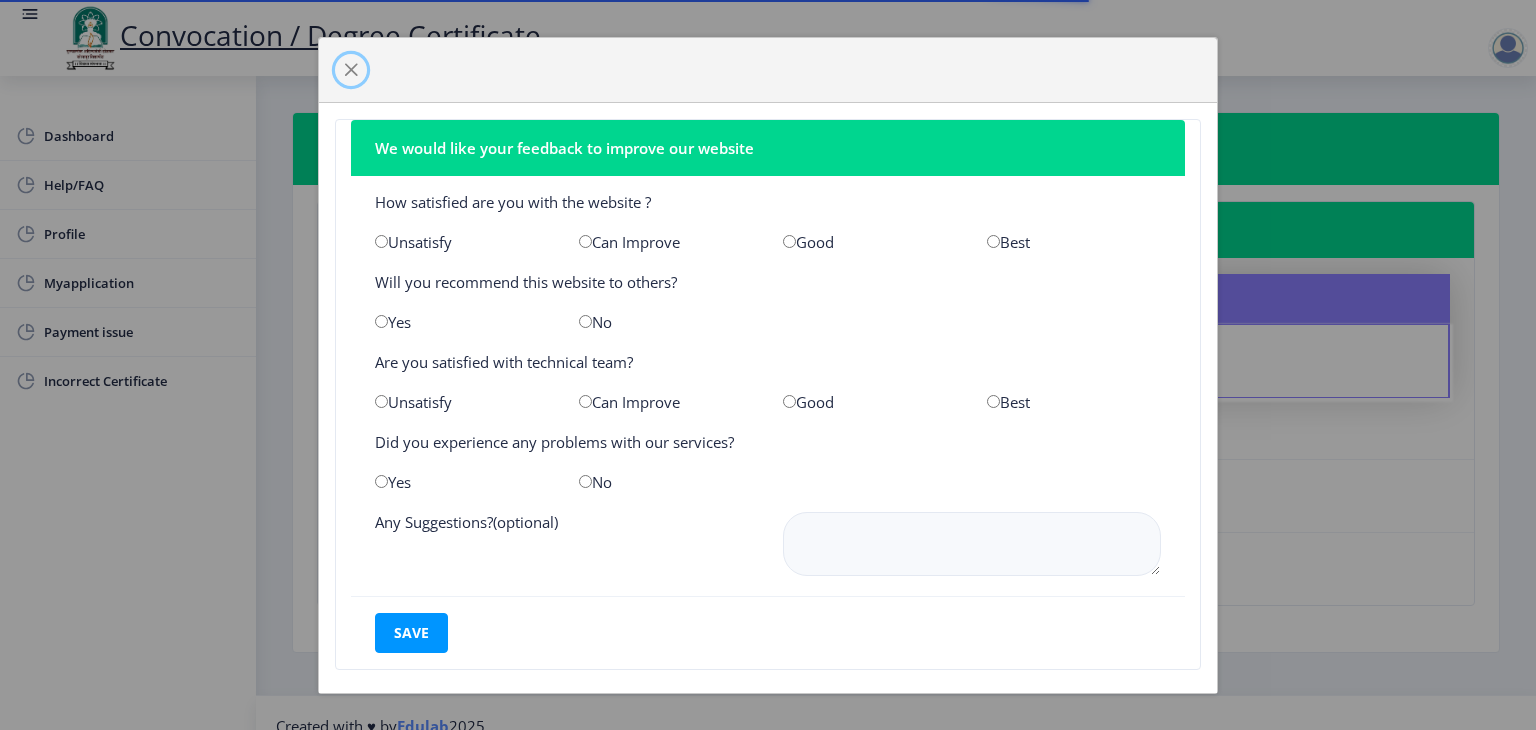 click 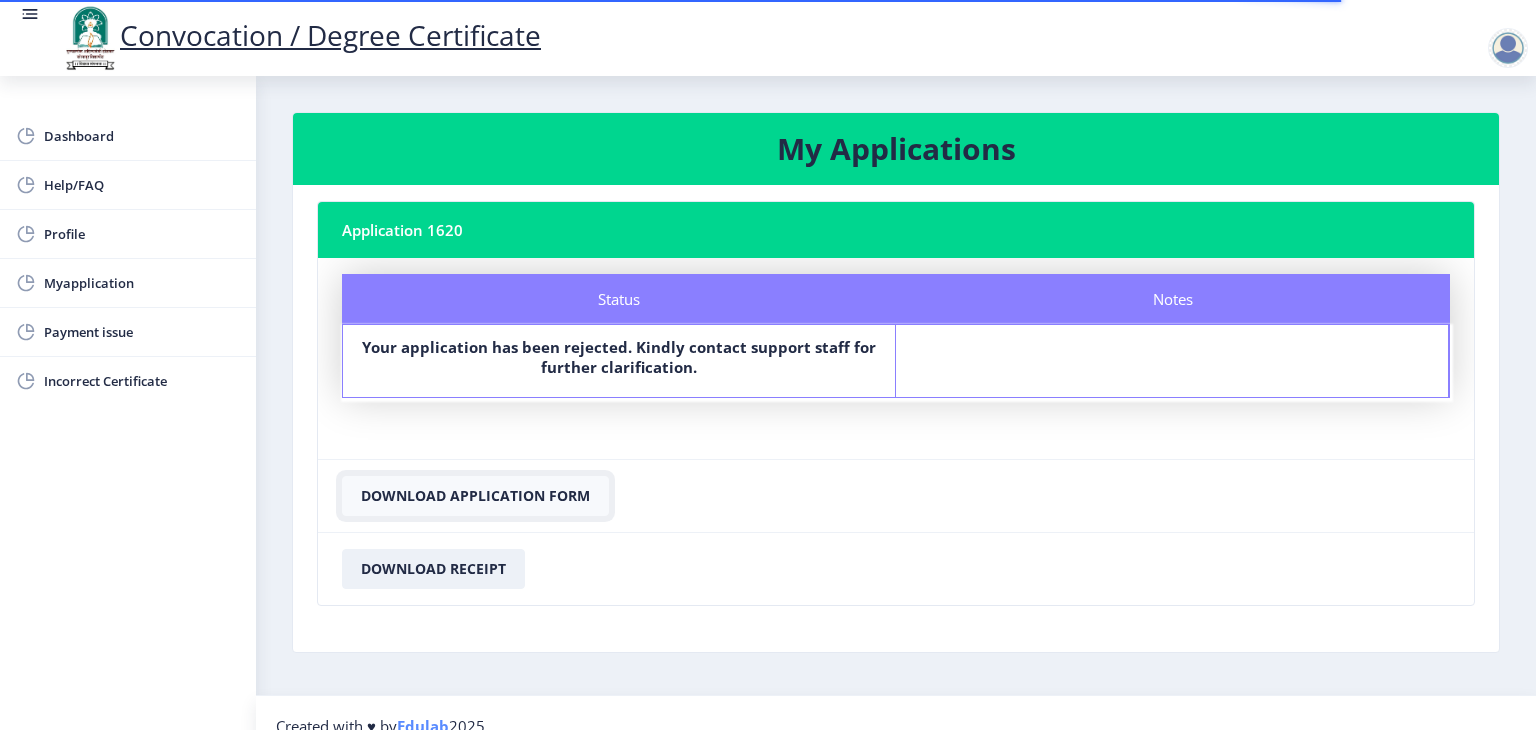 click on "Download Application Form" 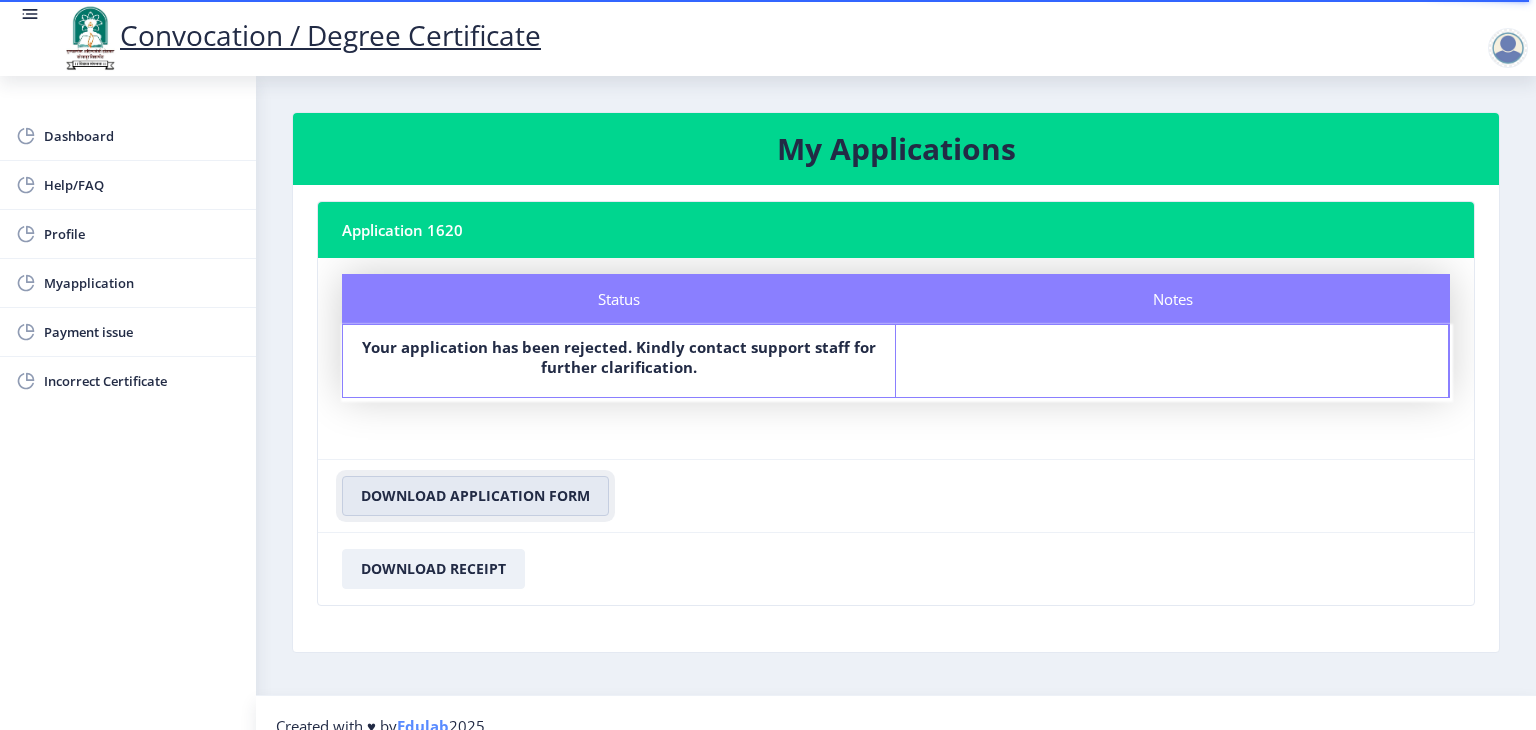 type 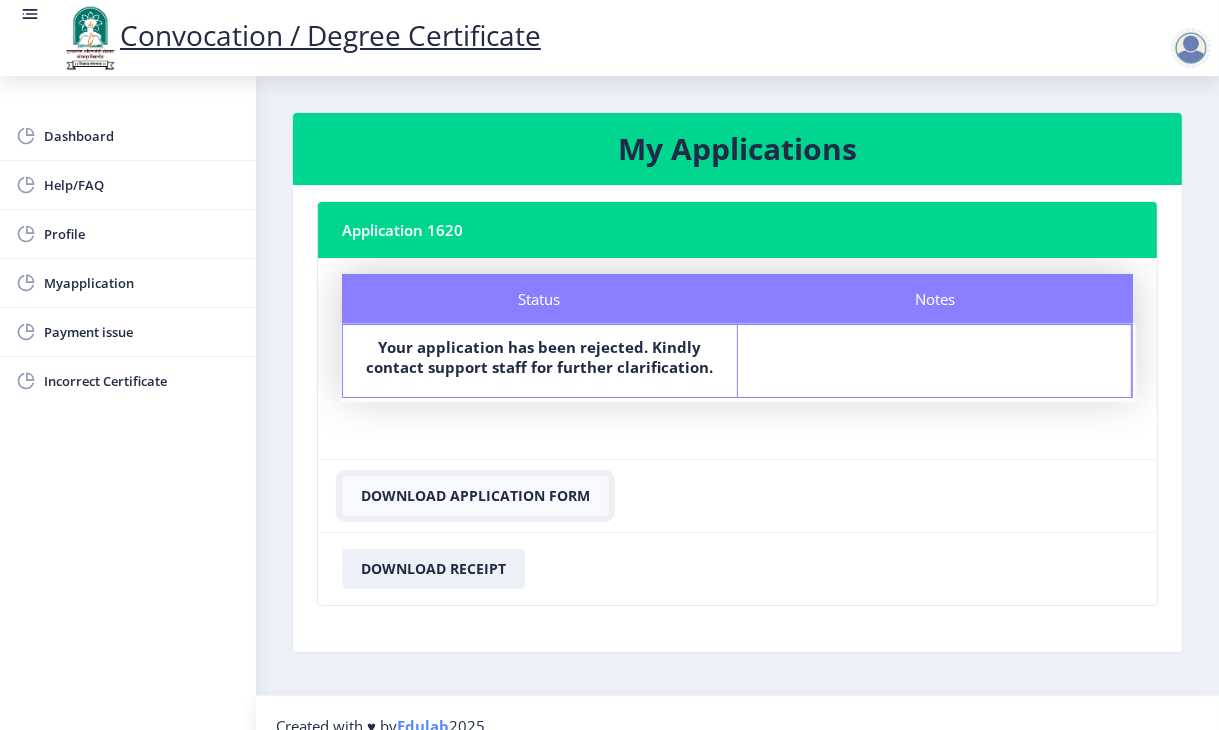 click on "Download Application Form" 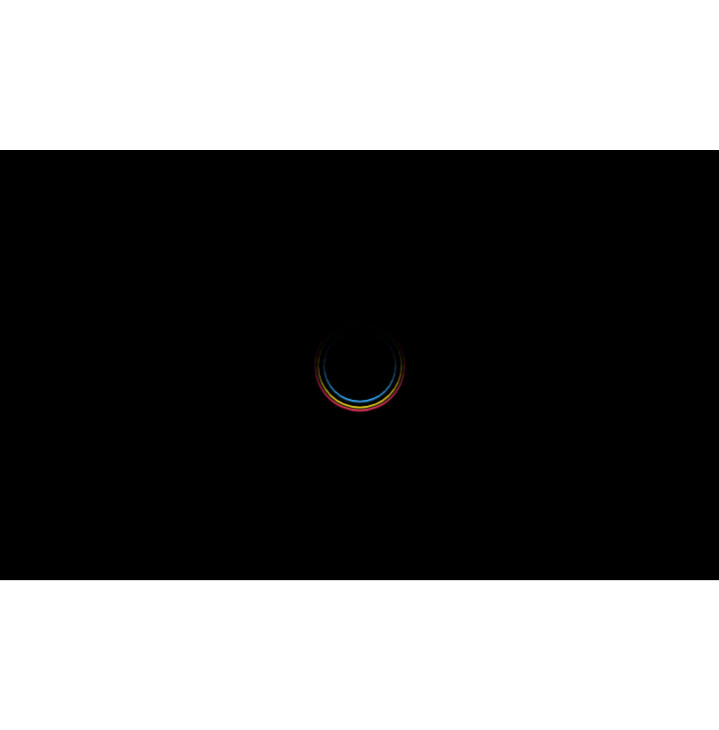scroll, scrollTop: 0, scrollLeft: 0, axis: both 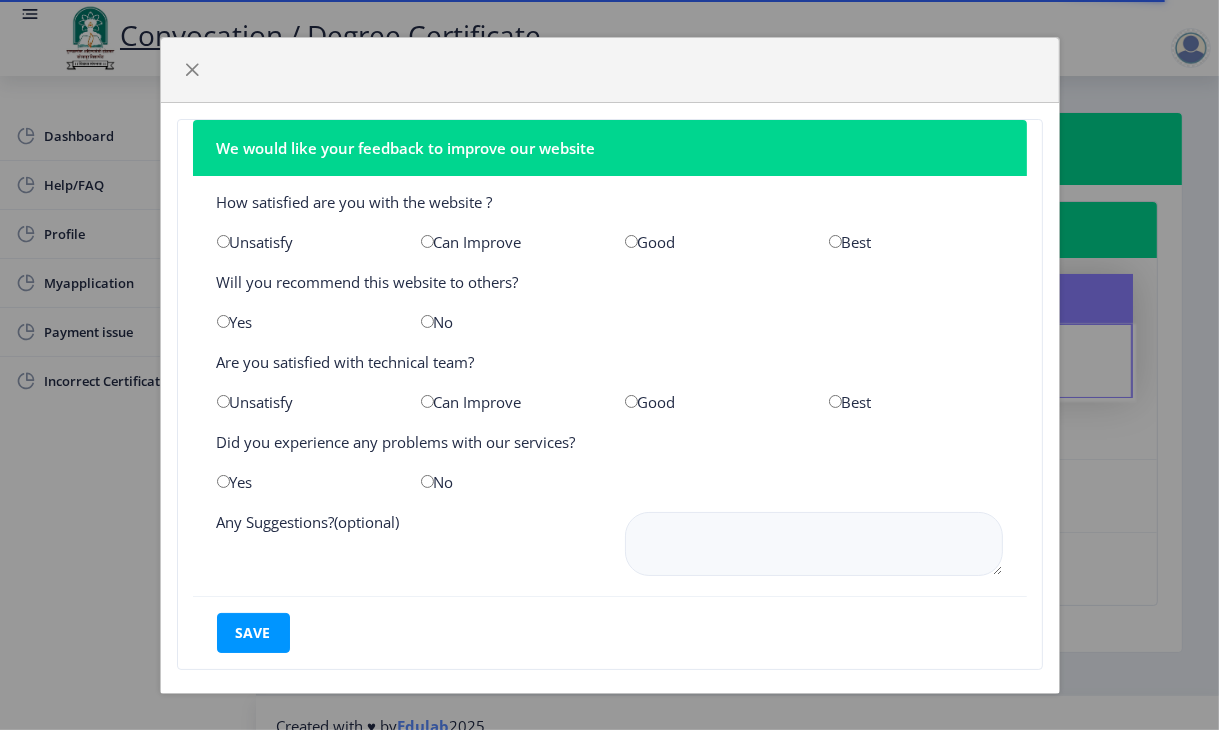 click at bounding box center (631, 241) 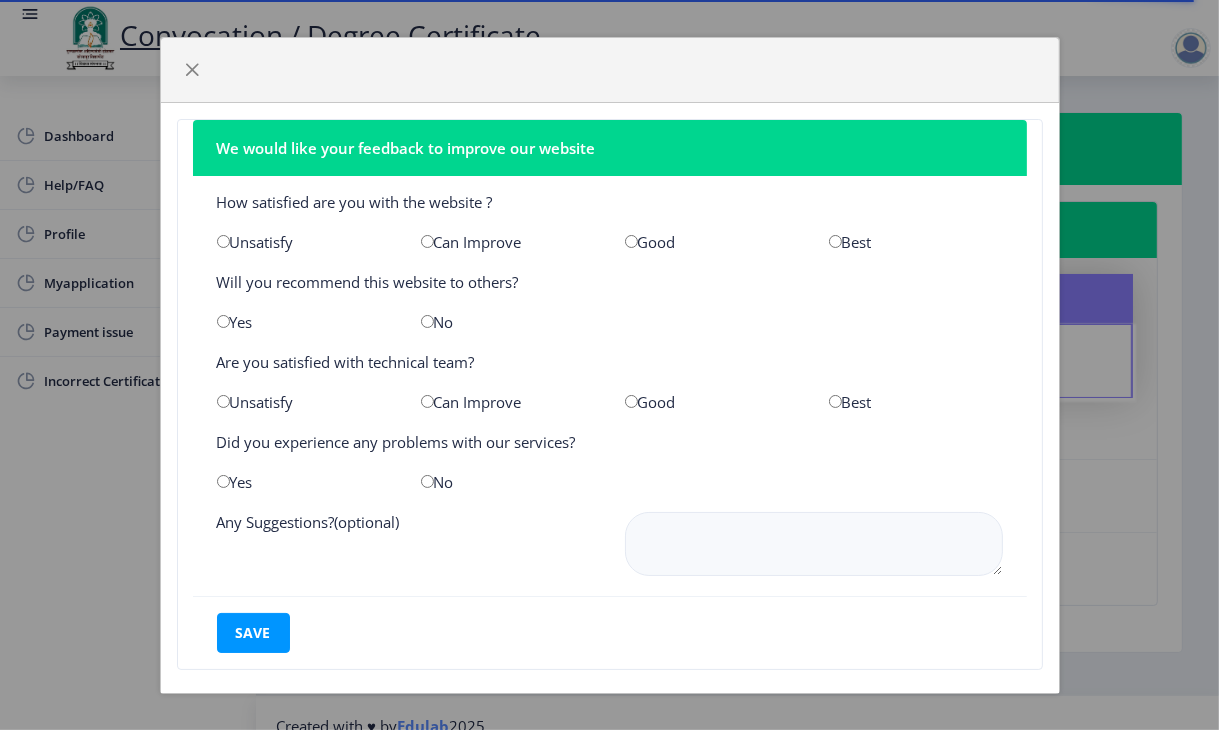 click on "No" 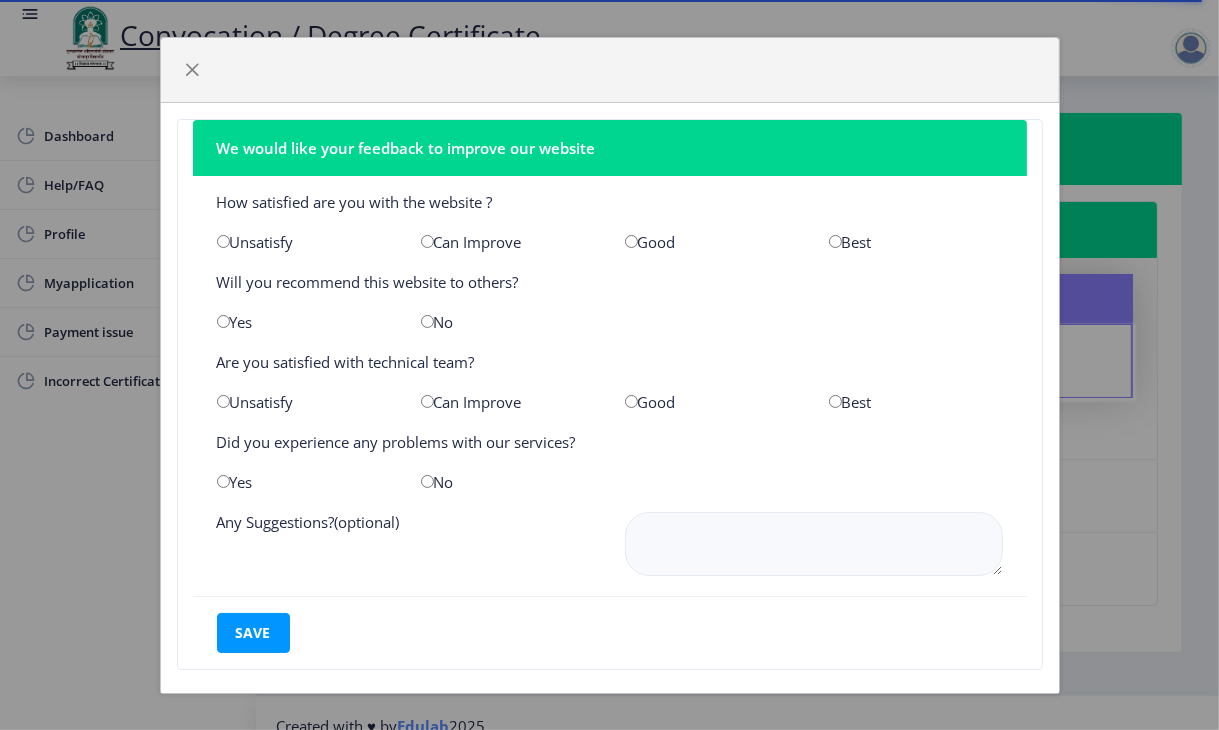 click at bounding box center (427, 321) 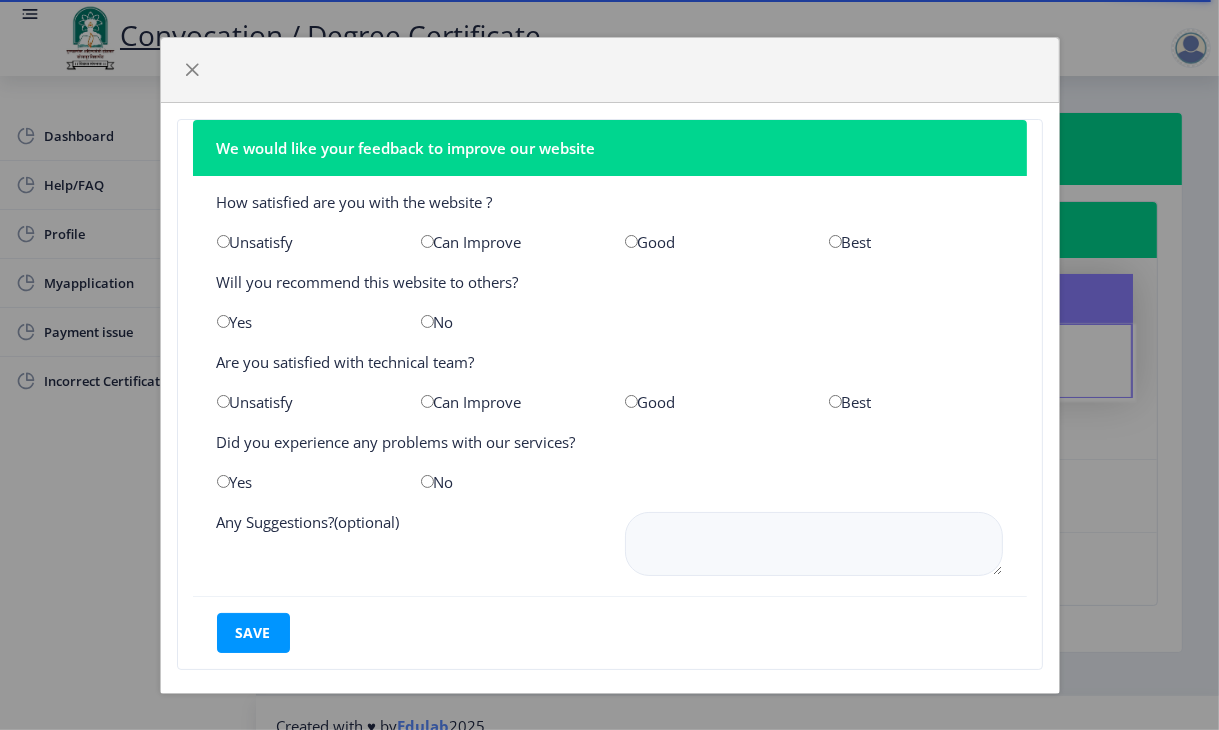 click at bounding box center [427, 401] 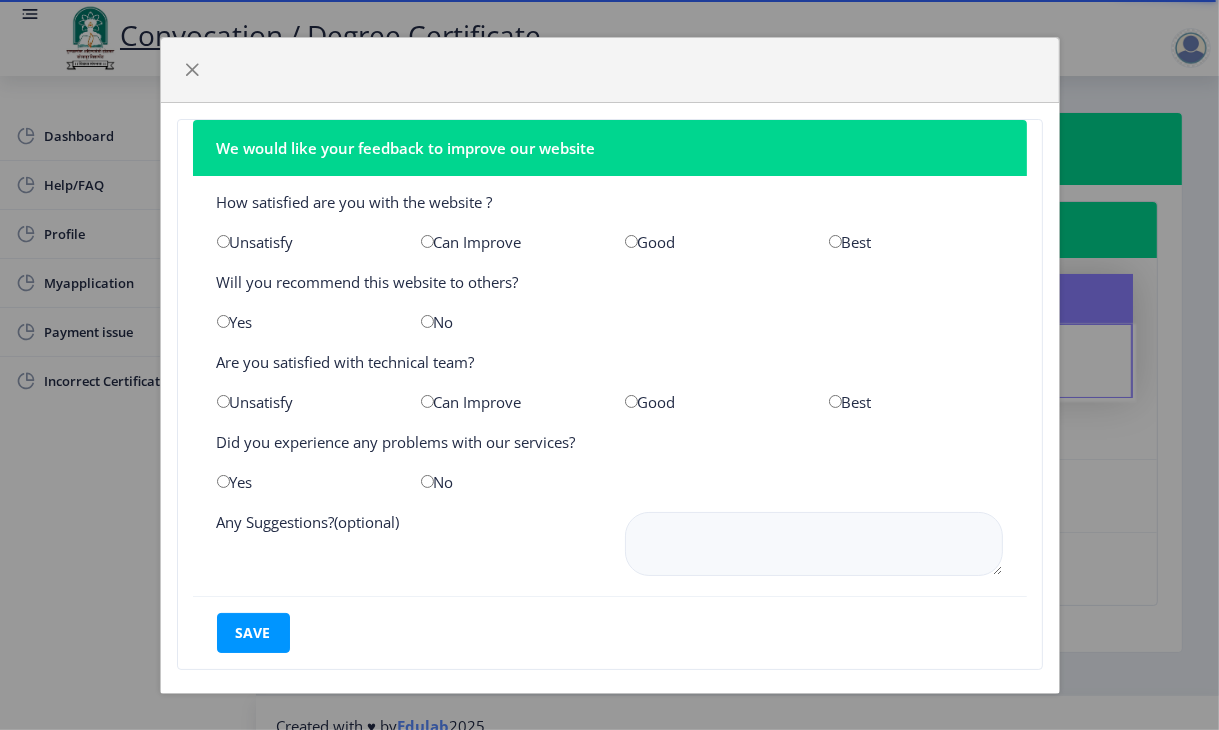 click at bounding box center [427, 481] 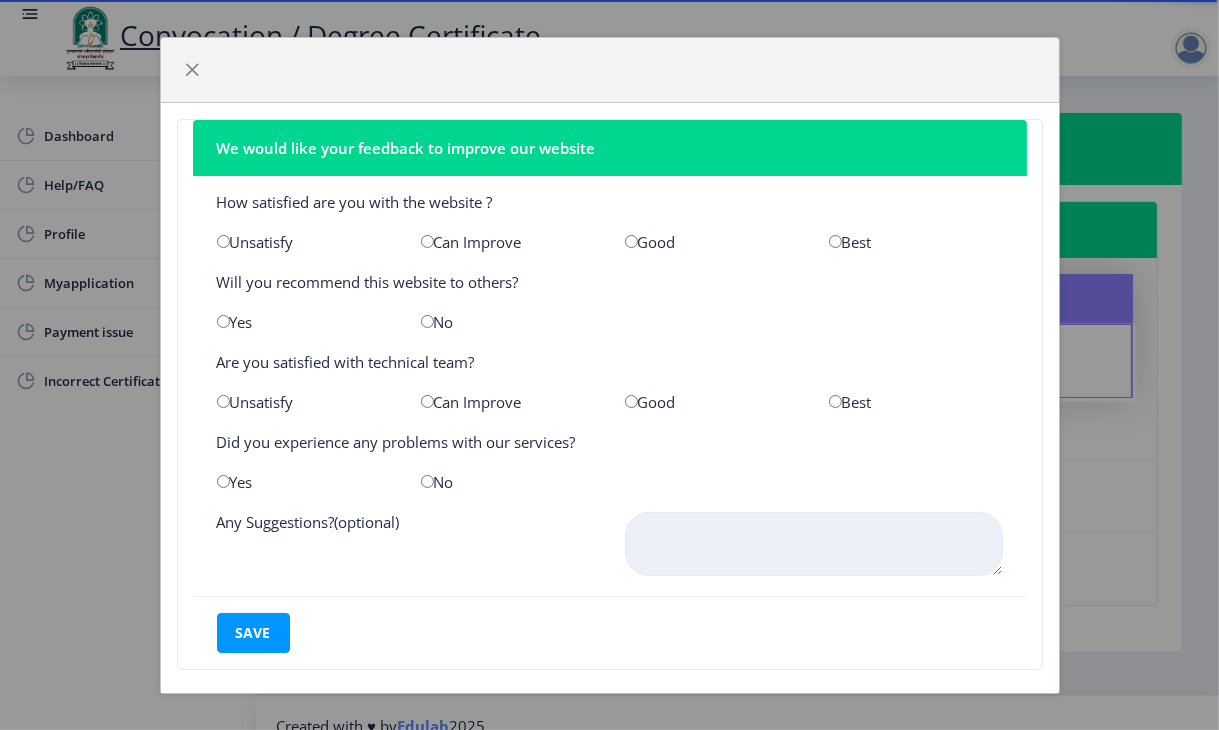 click 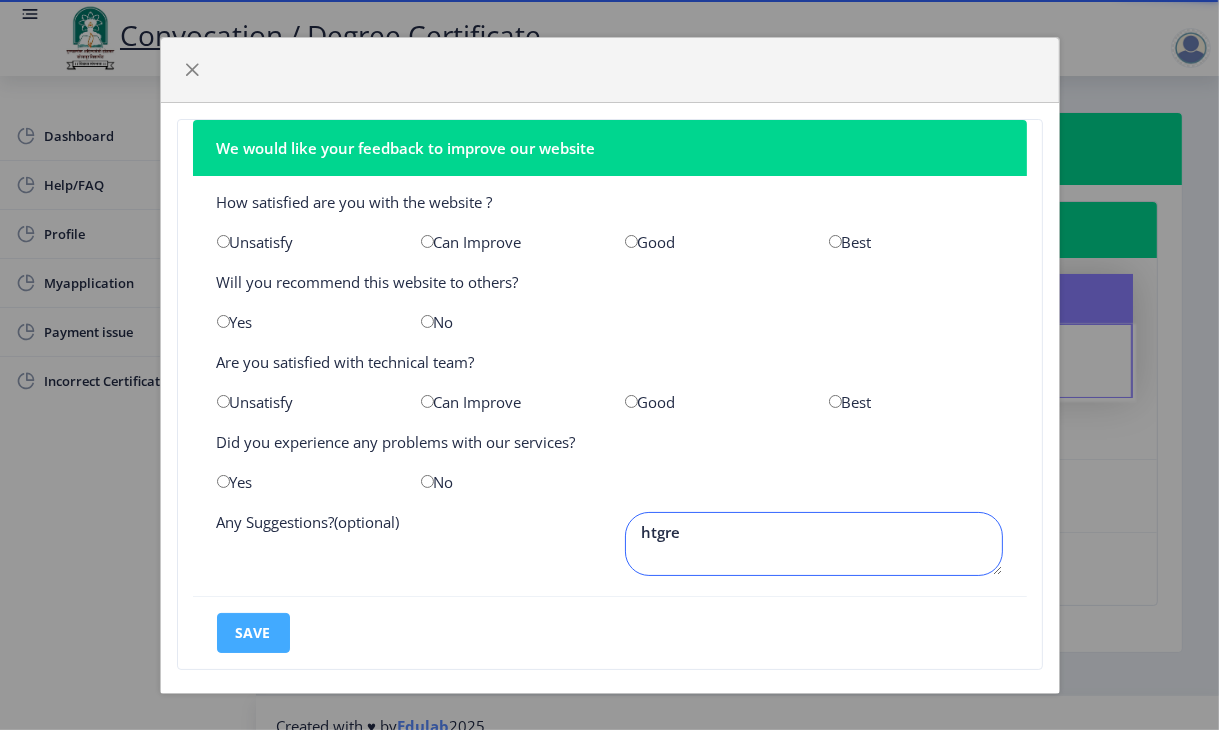 type on "htgre" 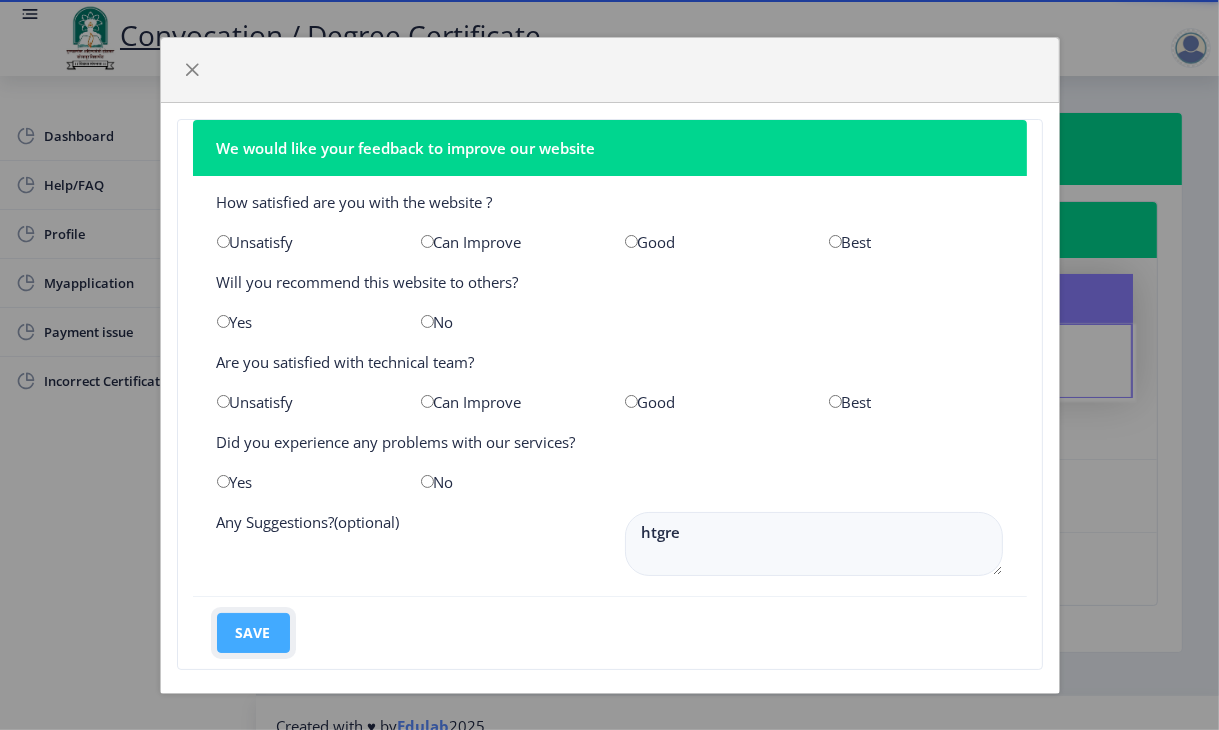 click on "save" 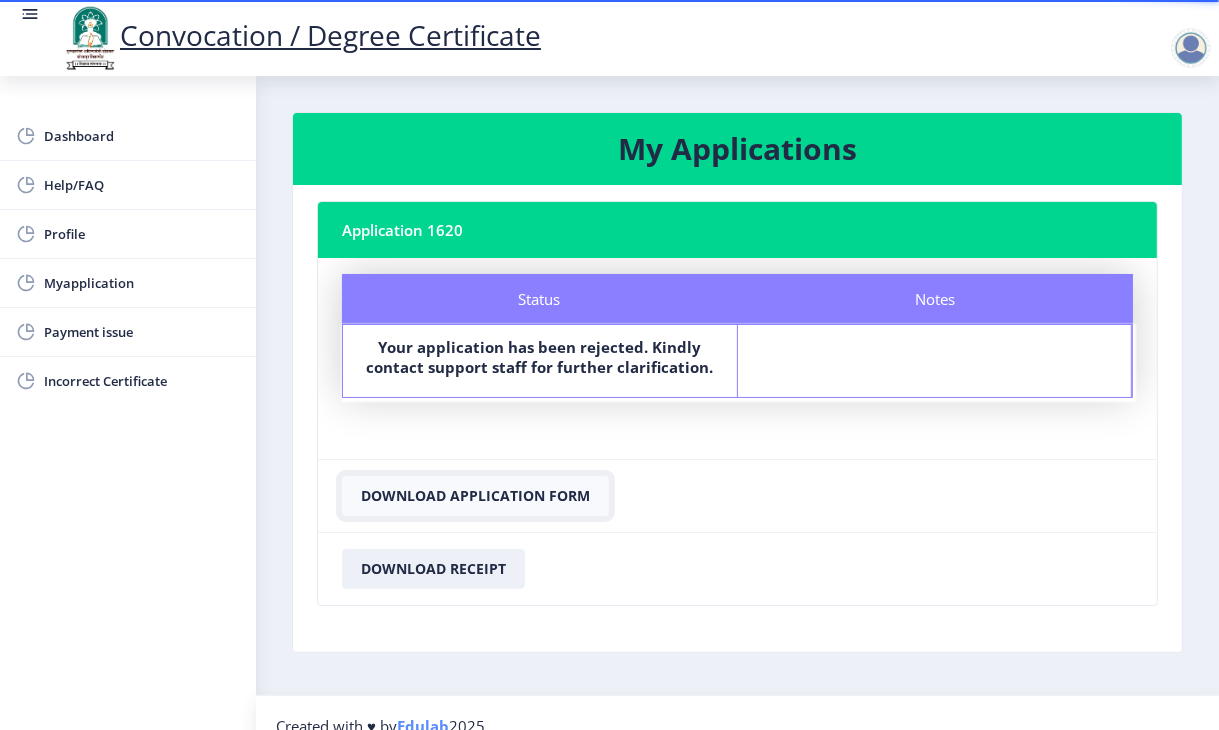 click on "Download Application Form" 